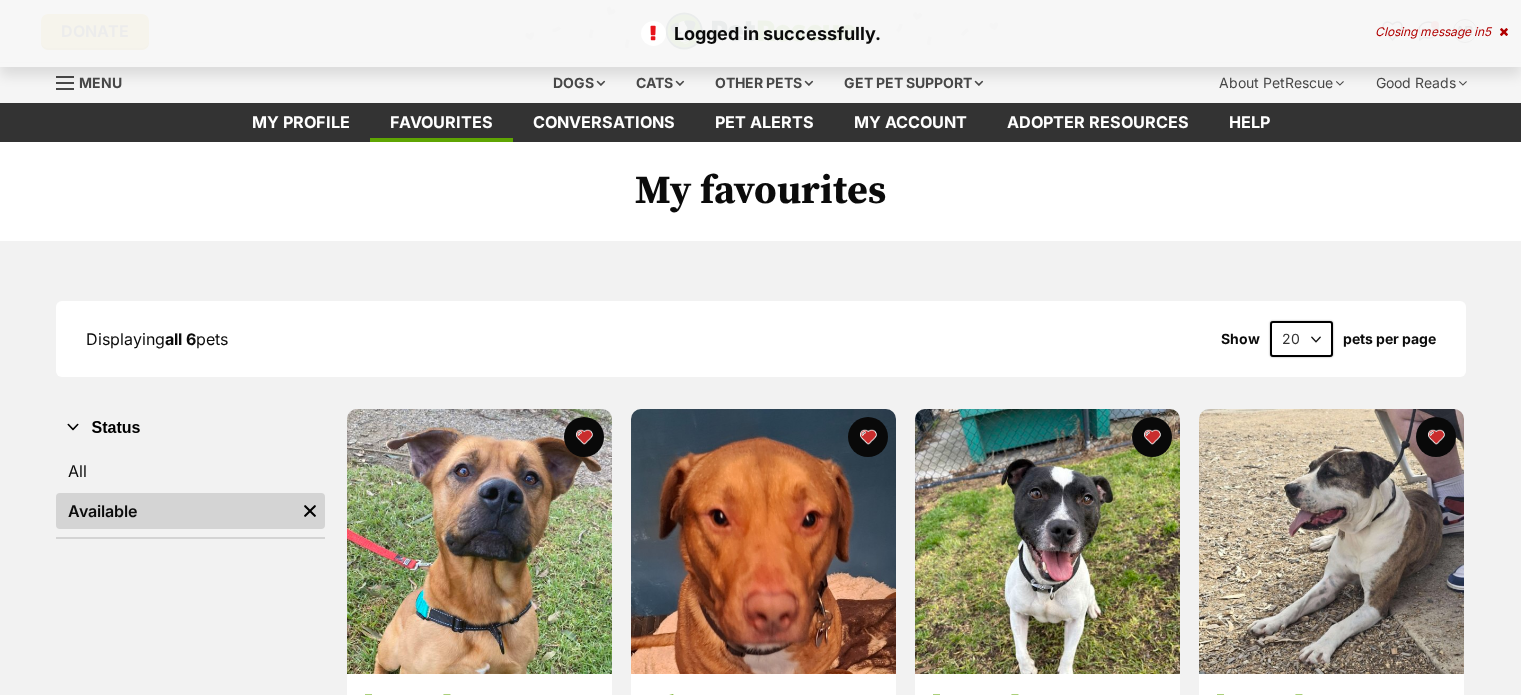 scroll, scrollTop: 0, scrollLeft: 0, axis: both 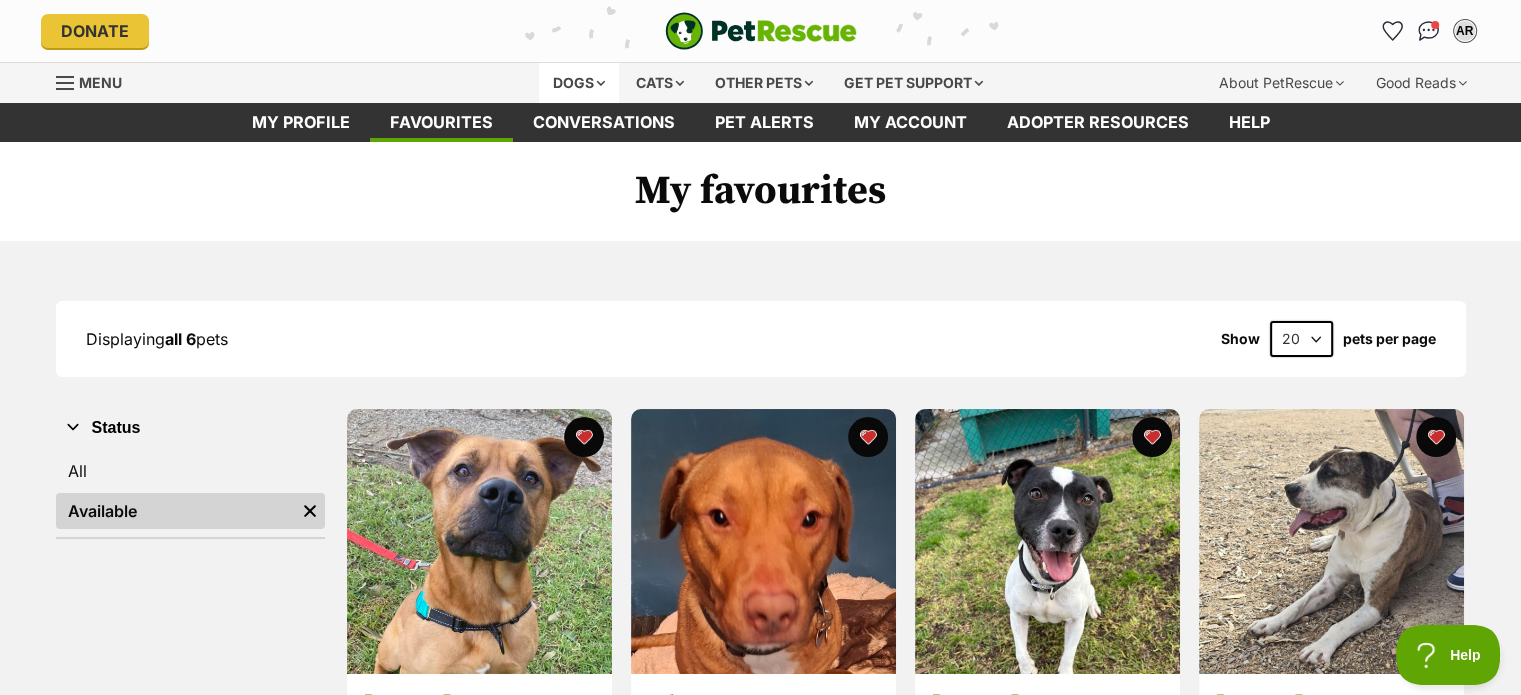 click on "Dogs" at bounding box center (579, 83) 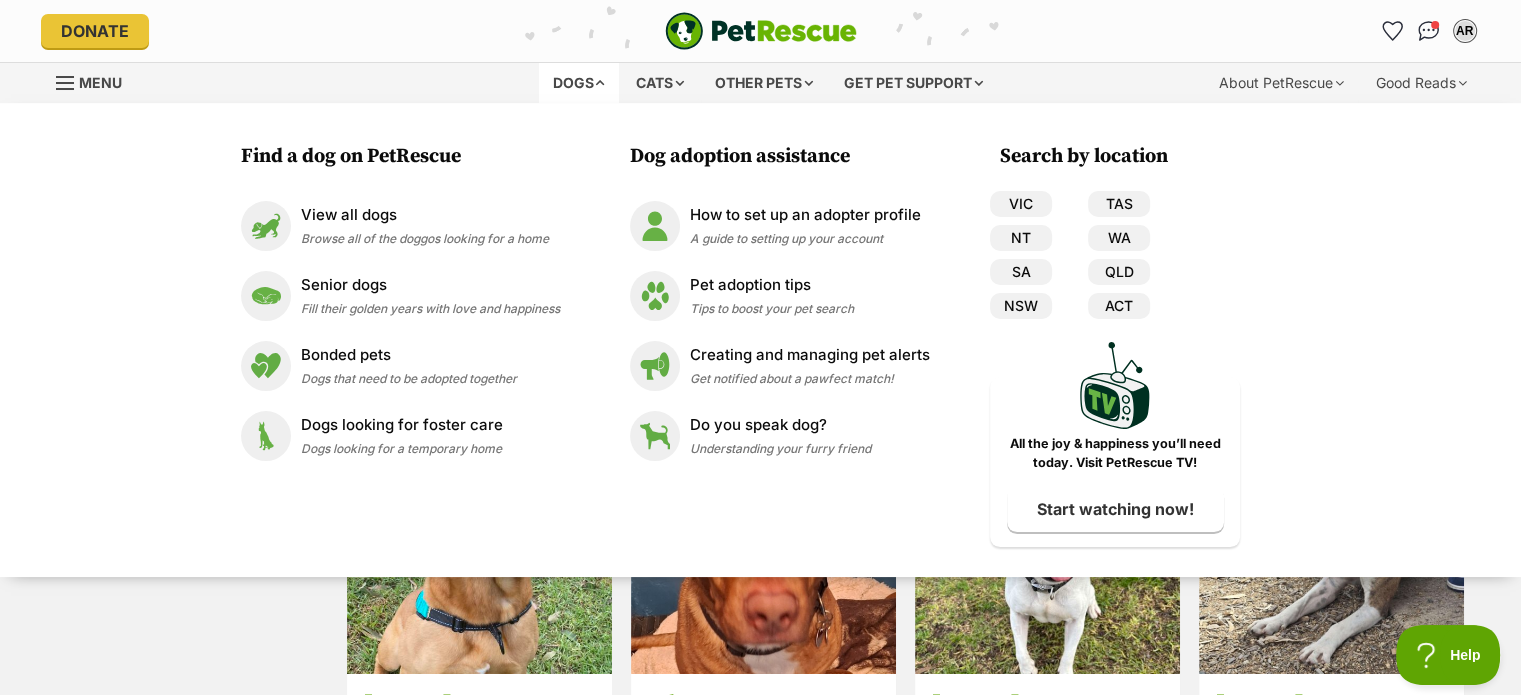 click on "Menu" at bounding box center (100, 82) 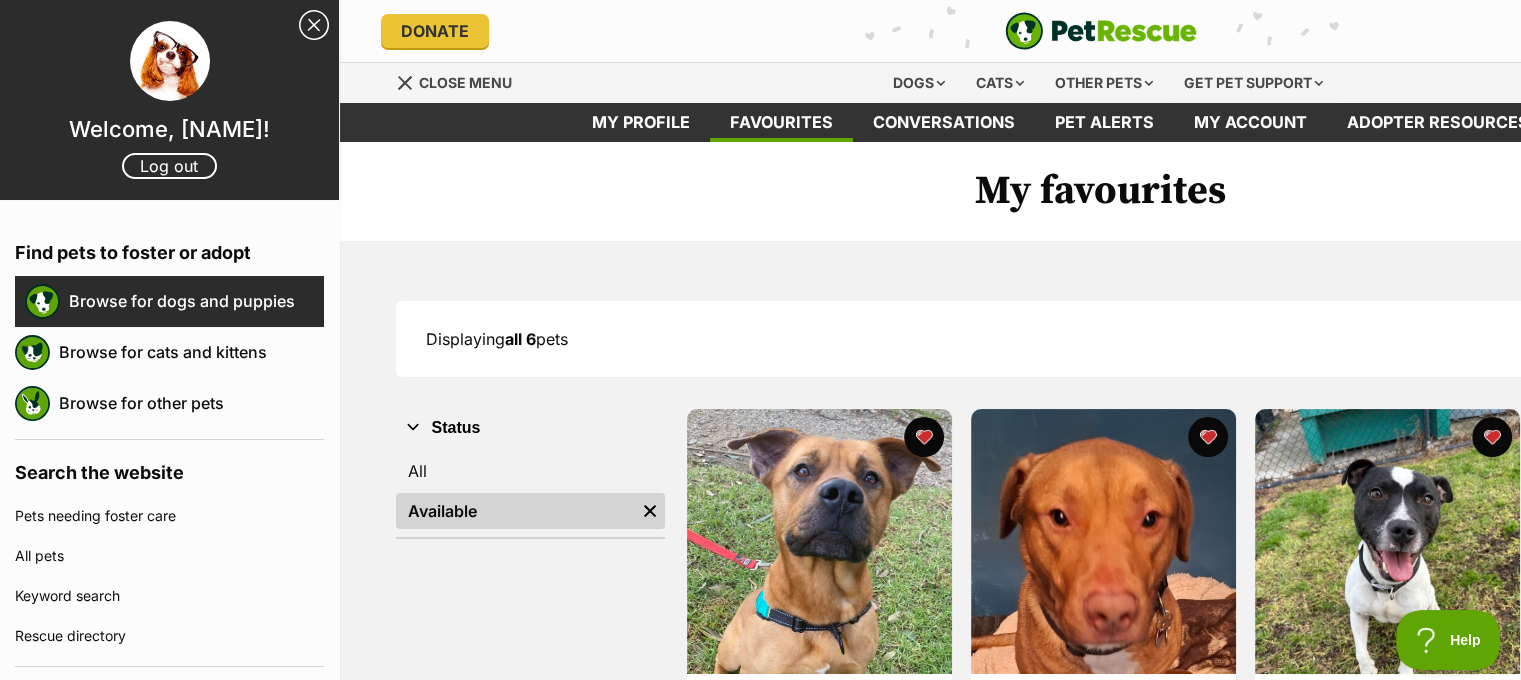 click on "Browse for dogs and puppies" at bounding box center [196, 301] 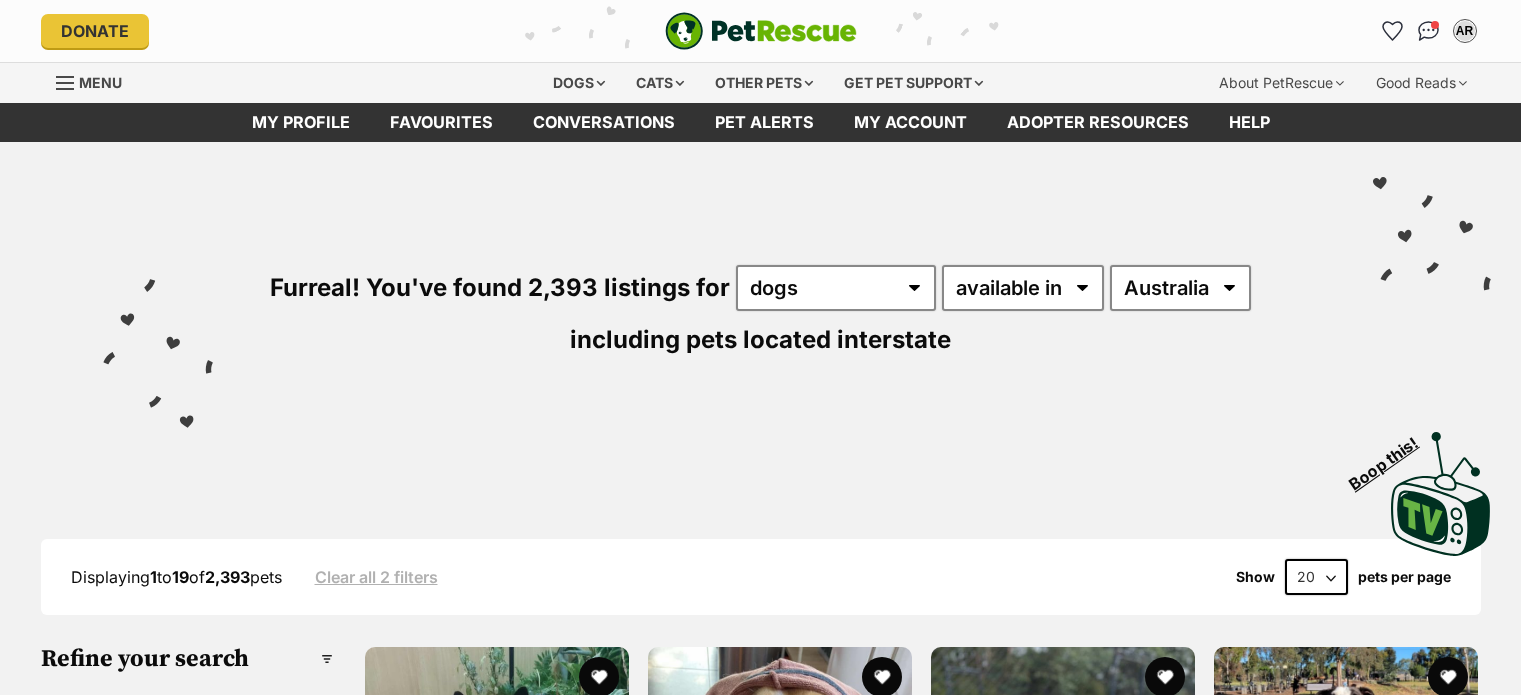 scroll, scrollTop: 0, scrollLeft: 0, axis: both 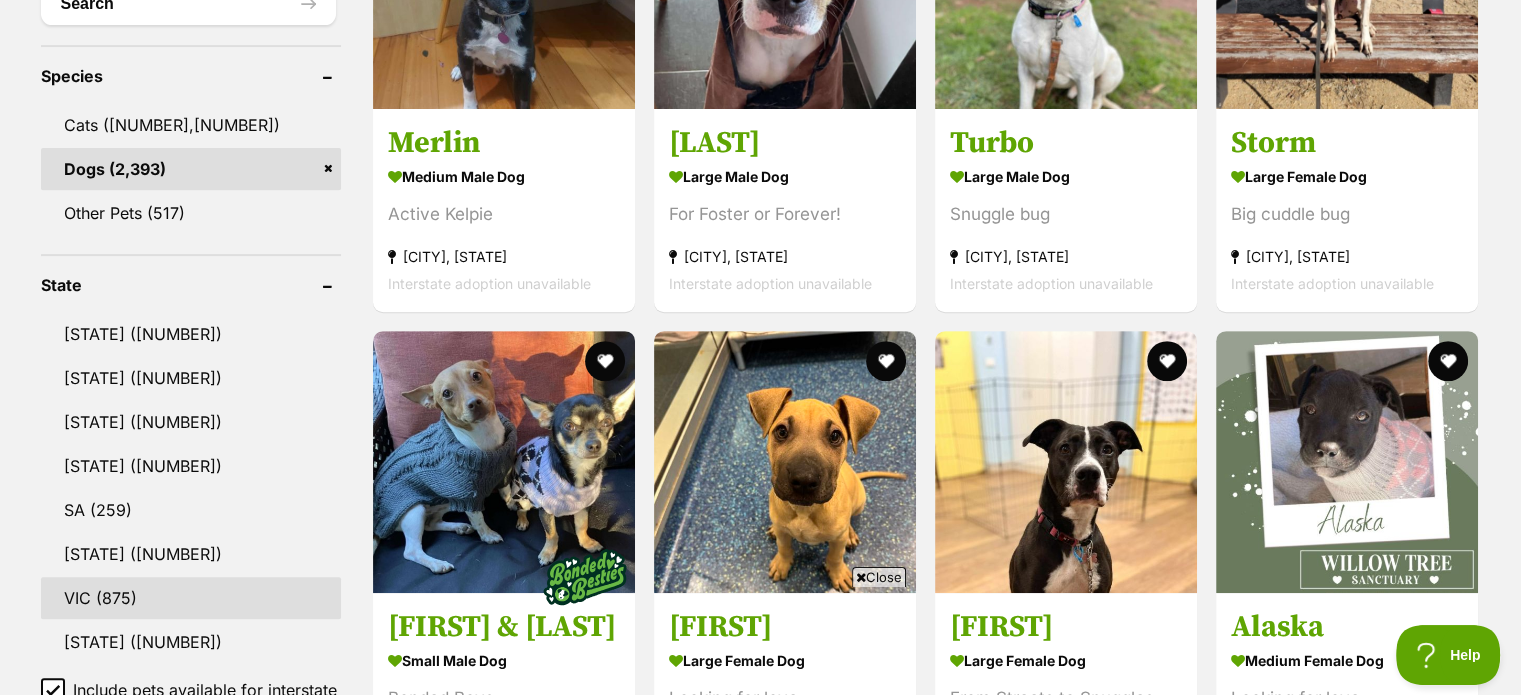 click on "VIC (875)" at bounding box center [191, 598] 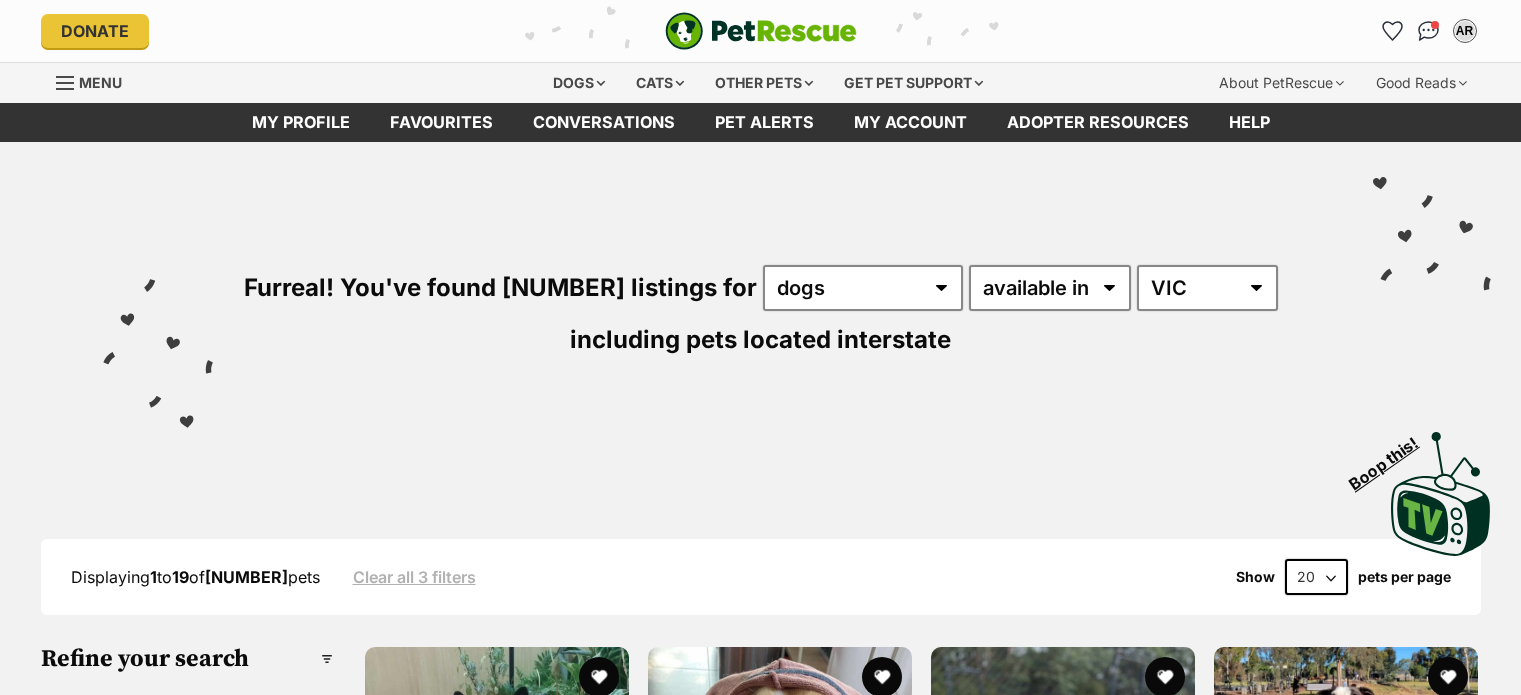 scroll, scrollTop: 0, scrollLeft: 0, axis: both 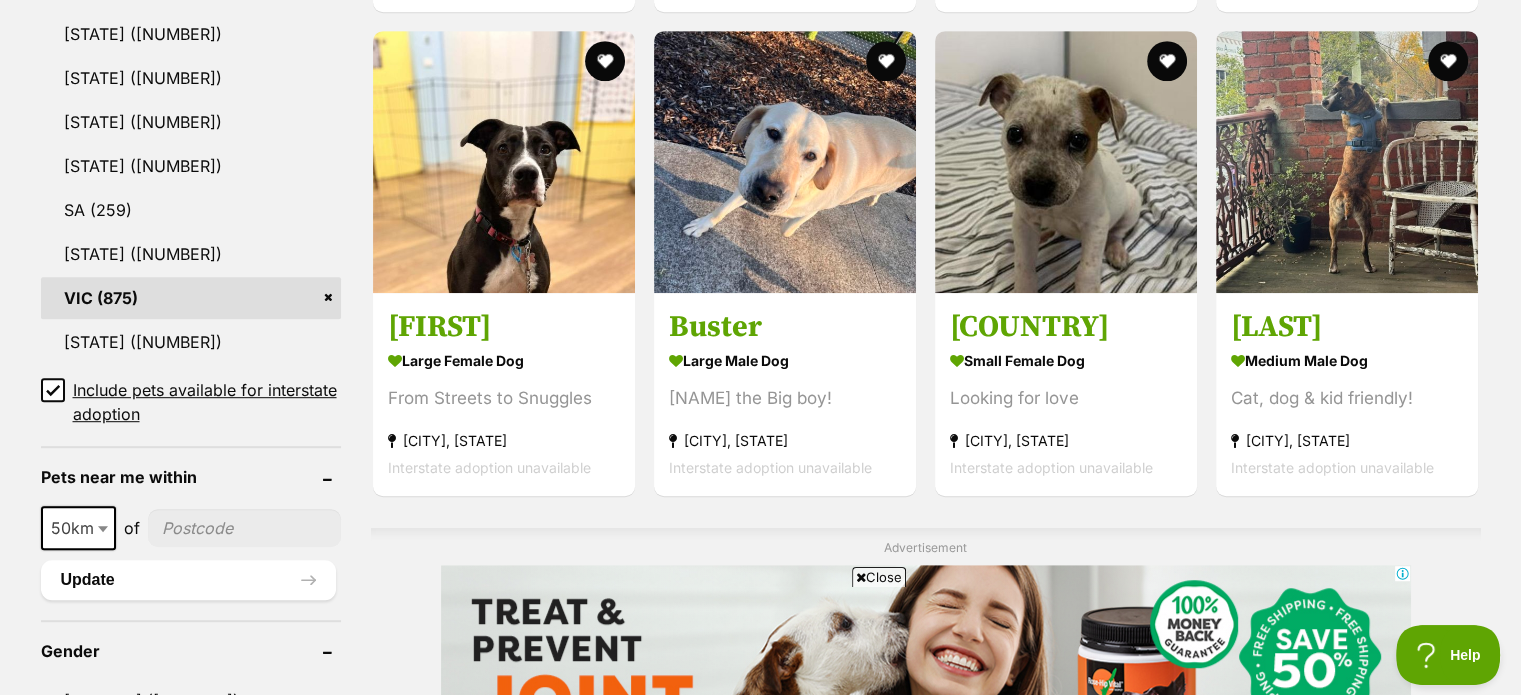 click 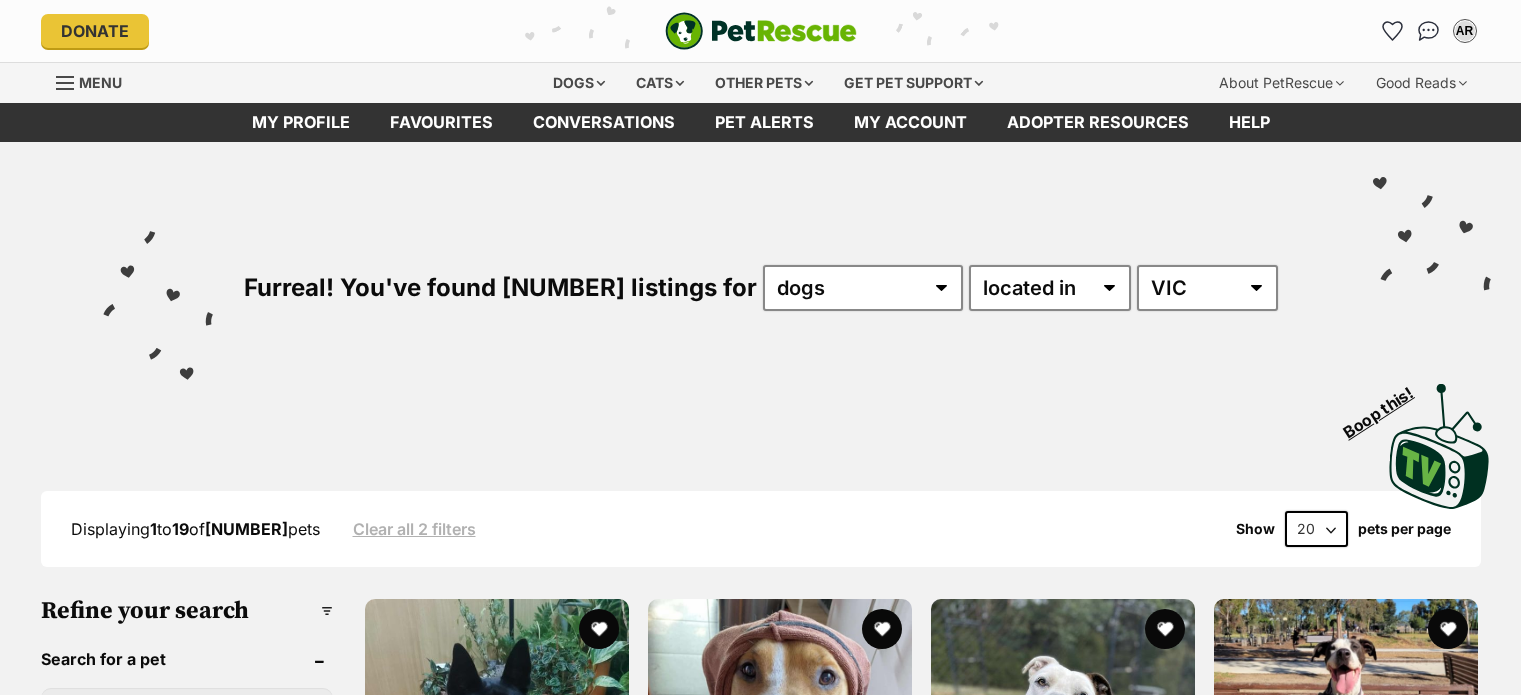 scroll, scrollTop: 0, scrollLeft: 0, axis: both 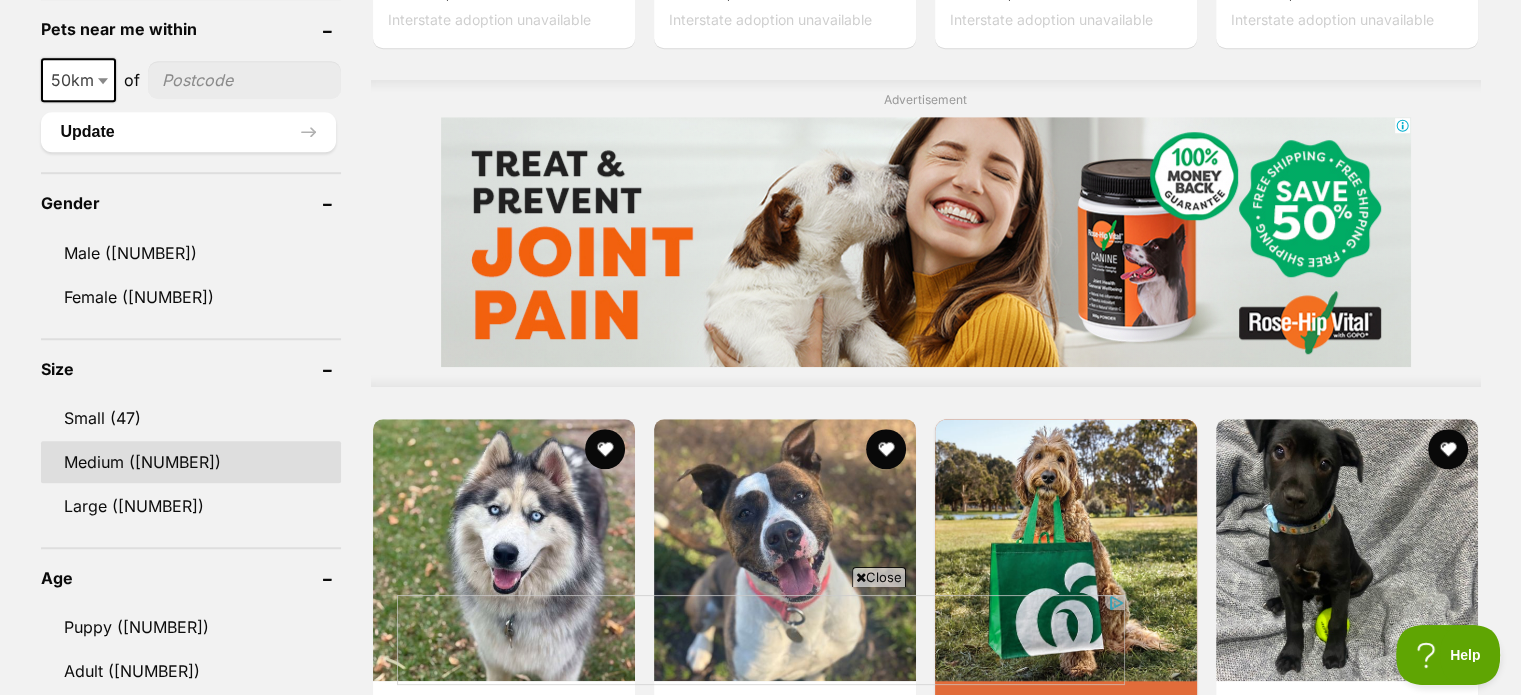 click on "Medium (353)" at bounding box center (191, 462) 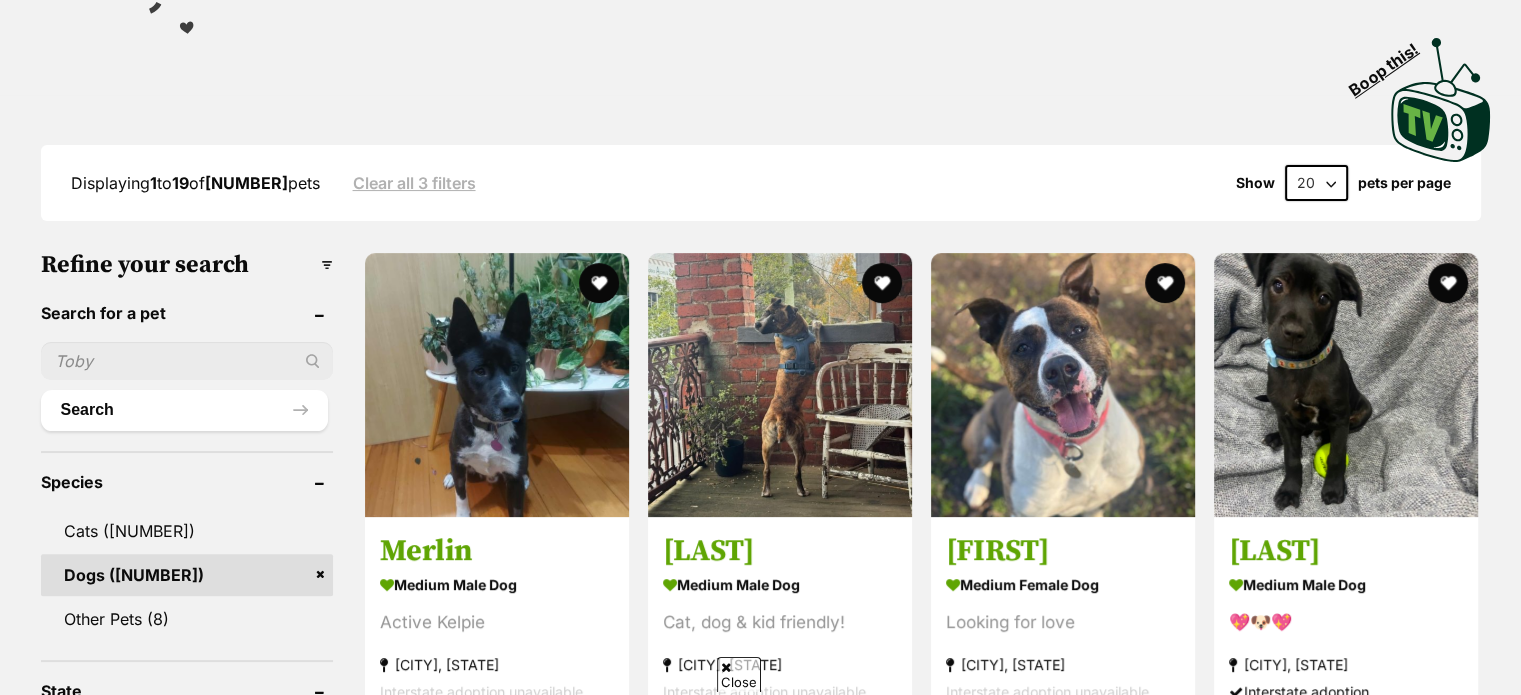 scroll, scrollTop: 464, scrollLeft: 0, axis: vertical 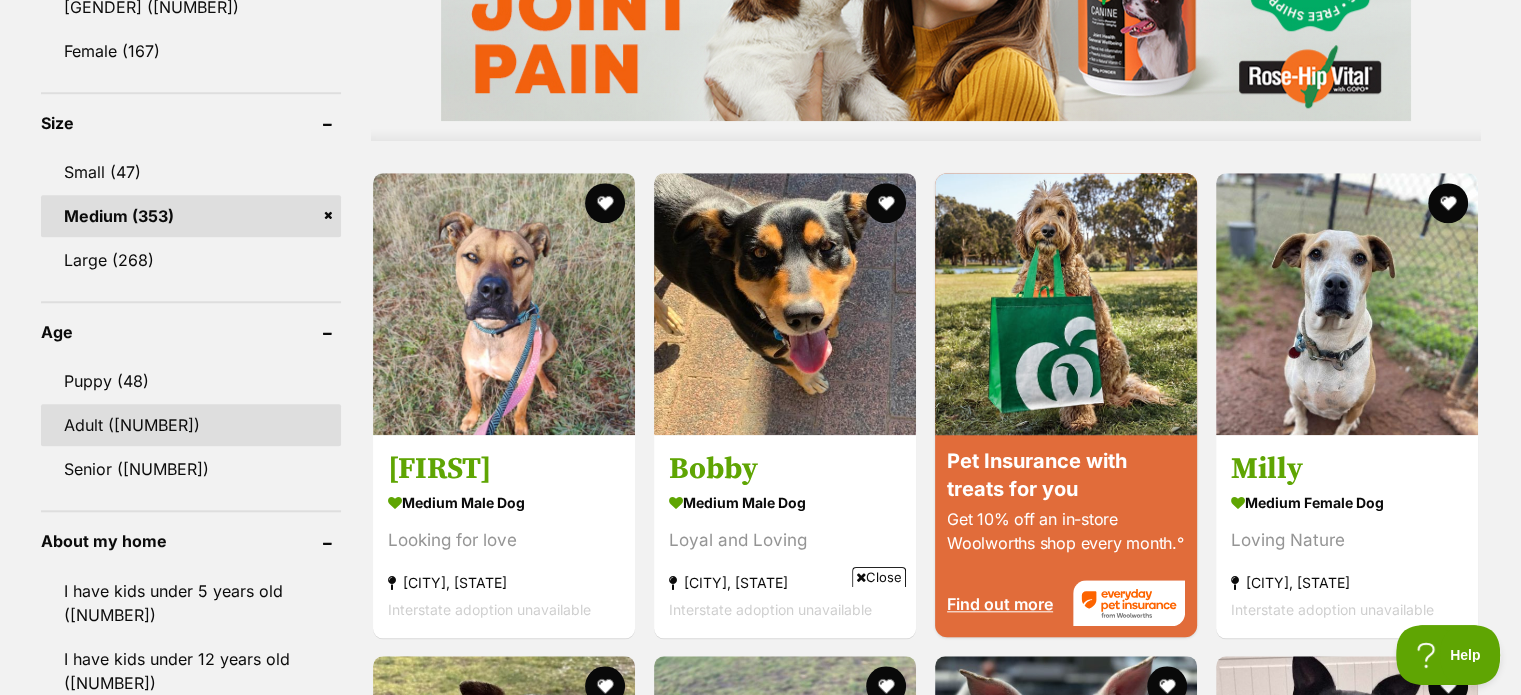 click on "Adult (305)" at bounding box center [191, 425] 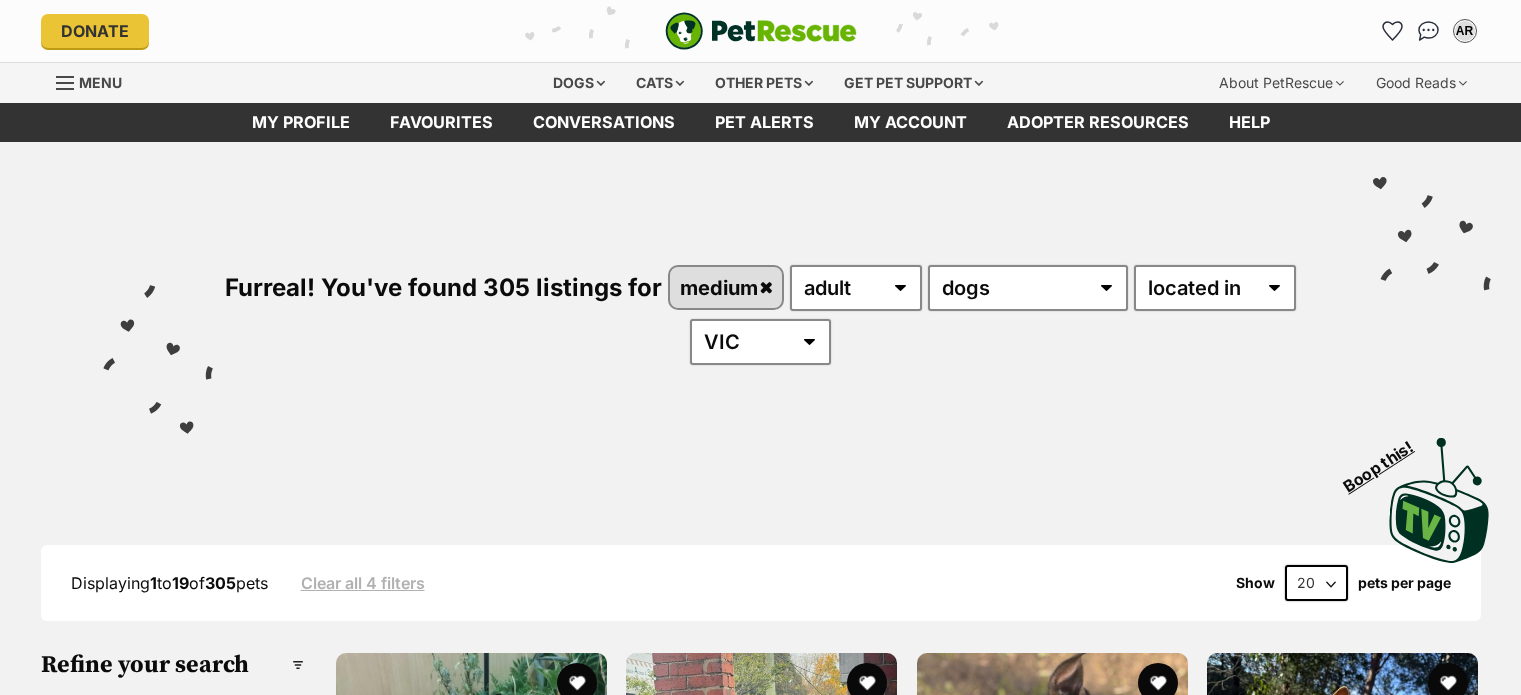 scroll, scrollTop: 0, scrollLeft: 0, axis: both 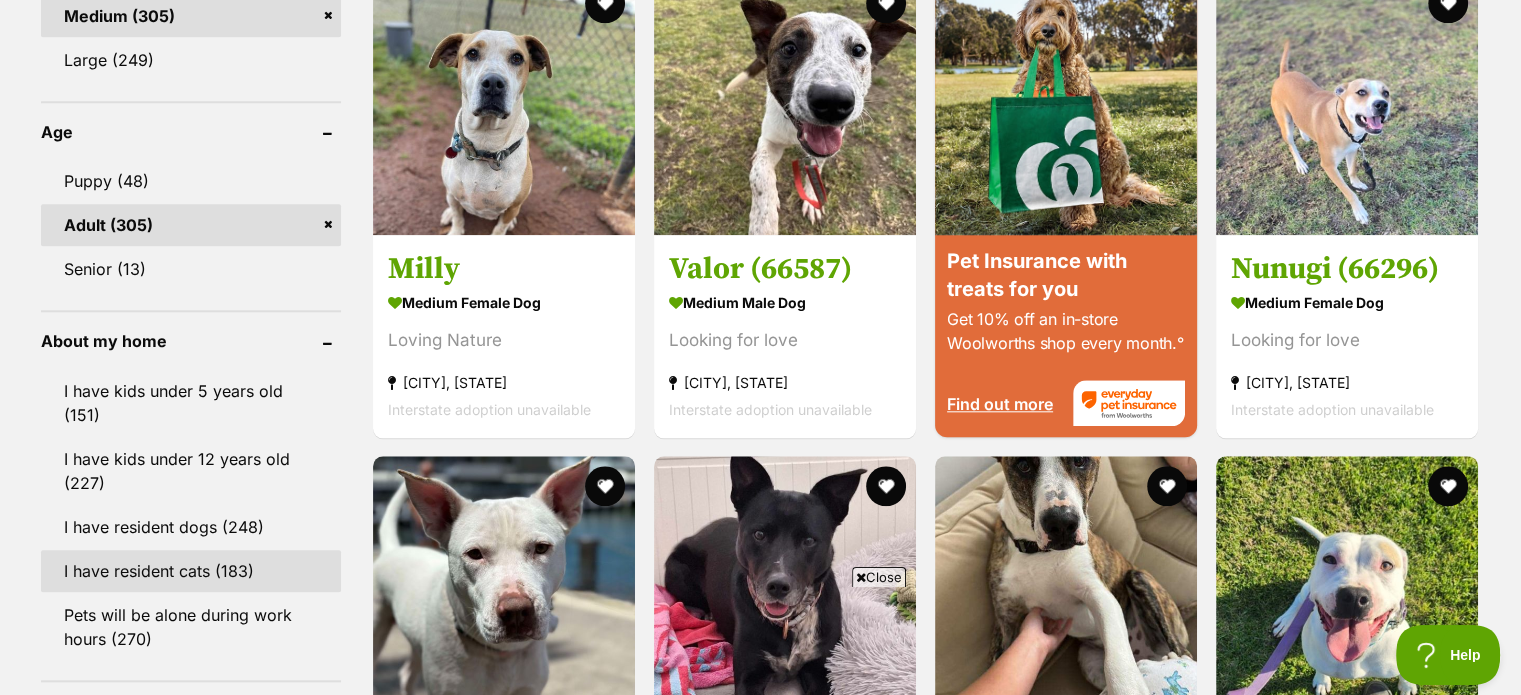 click on "I have resident cats (183)" at bounding box center (191, 571) 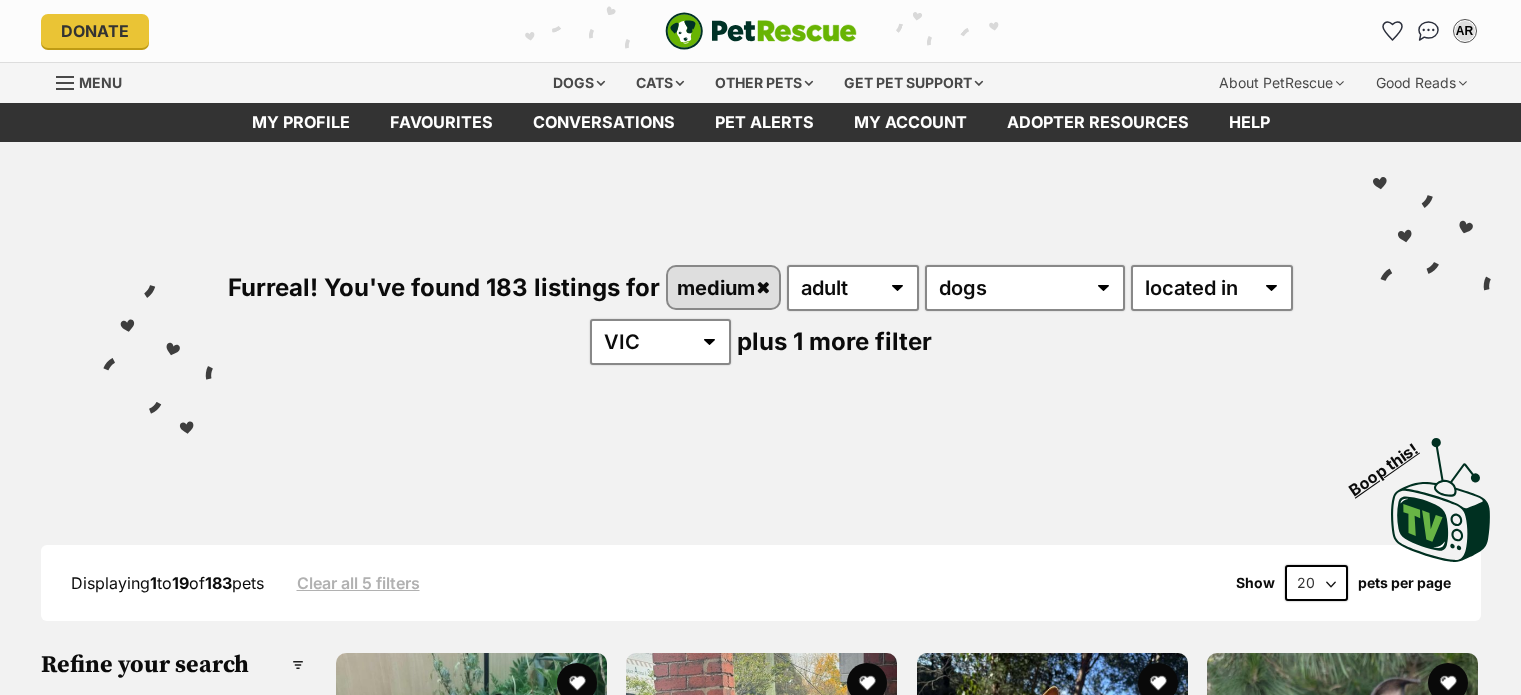 scroll, scrollTop: 0, scrollLeft: 0, axis: both 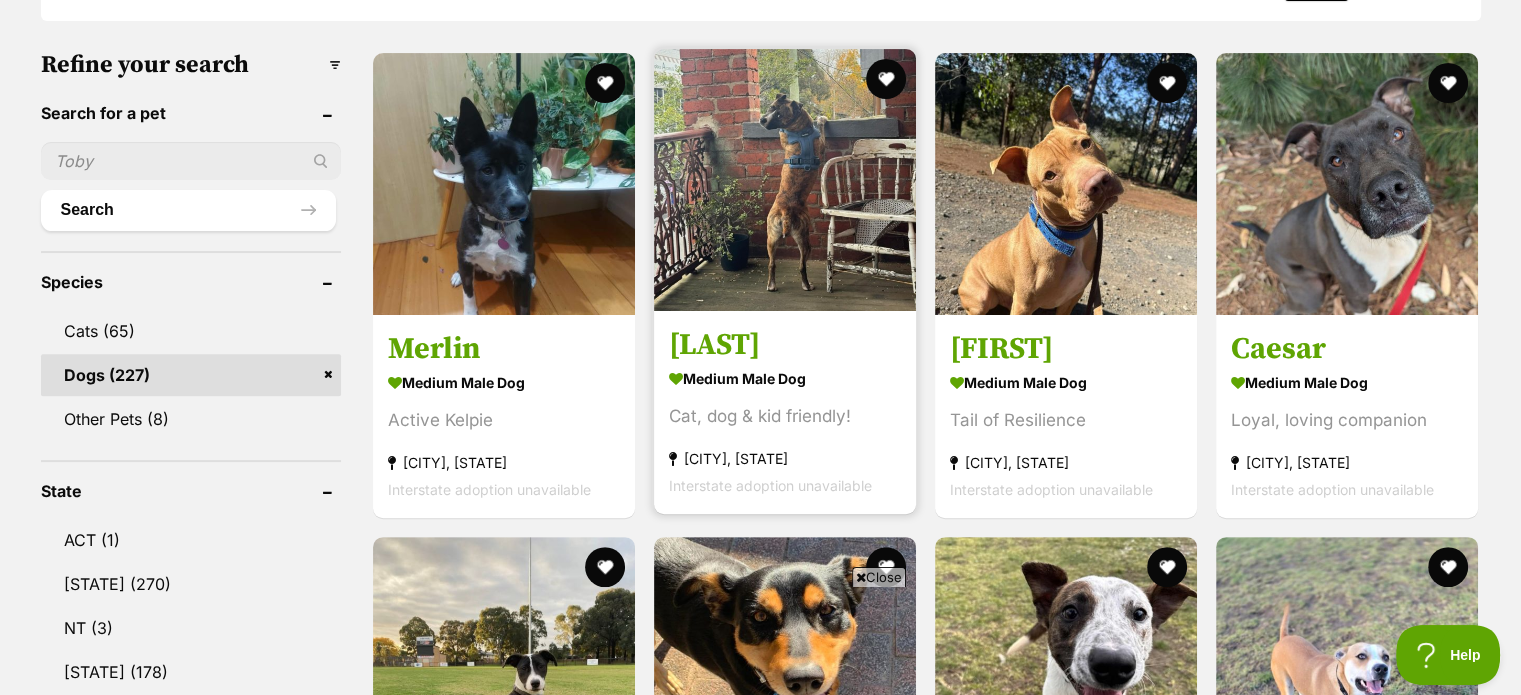 click at bounding box center (785, 180) 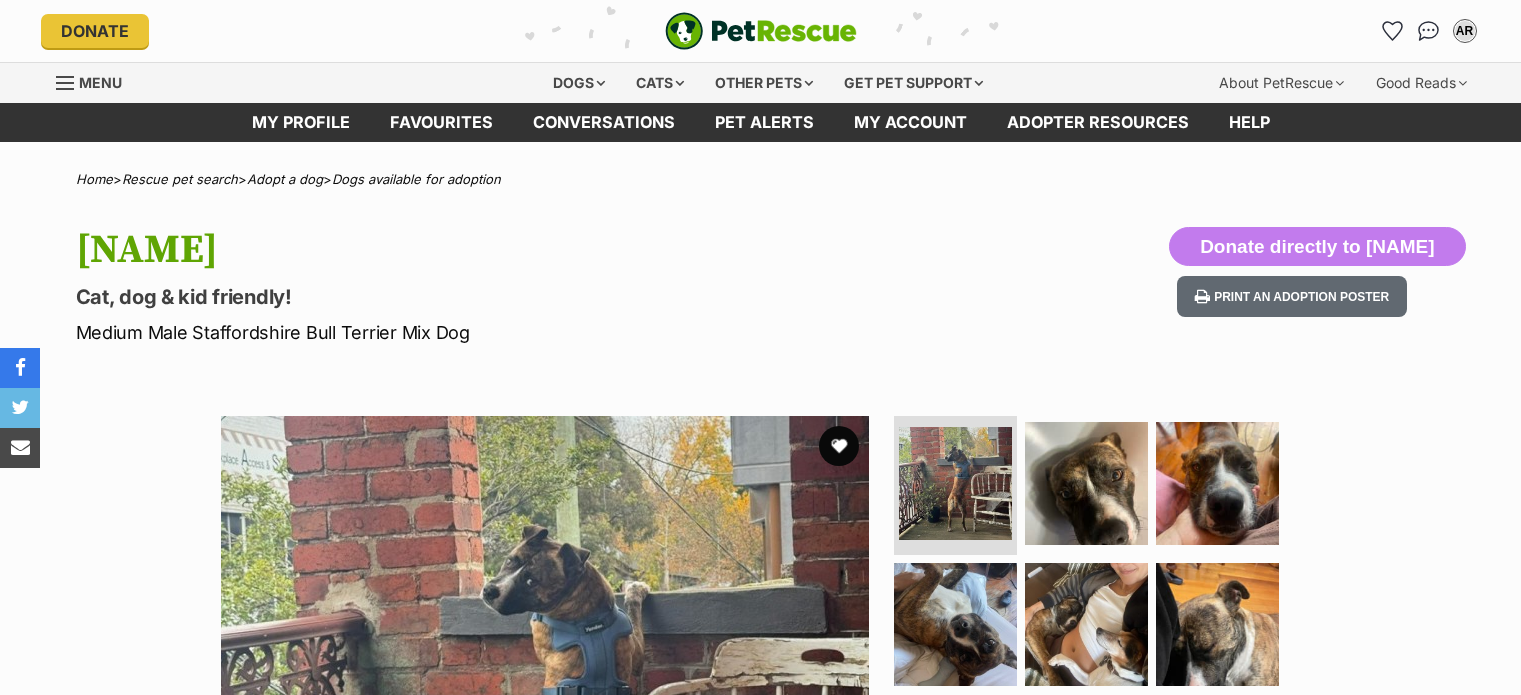 scroll, scrollTop: 0, scrollLeft: 0, axis: both 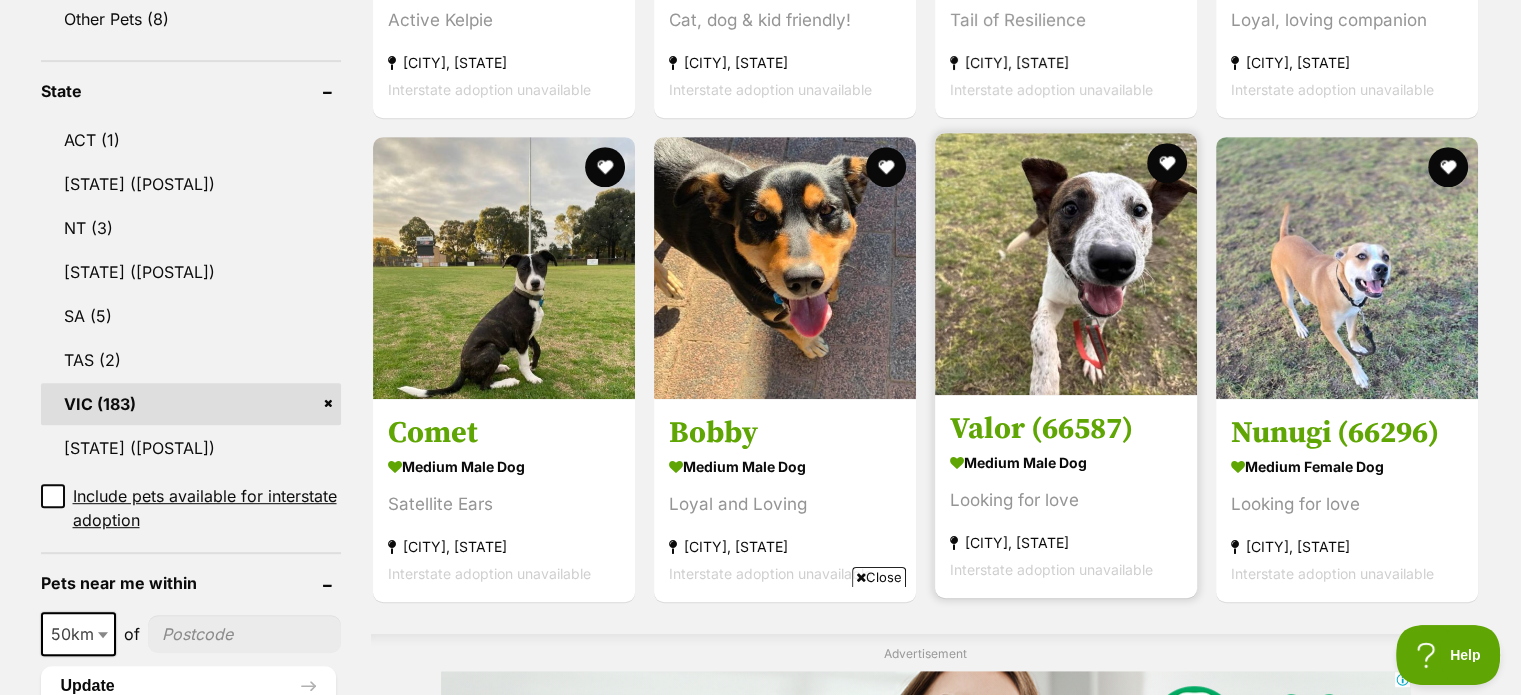 click at bounding box center (1066, 264) 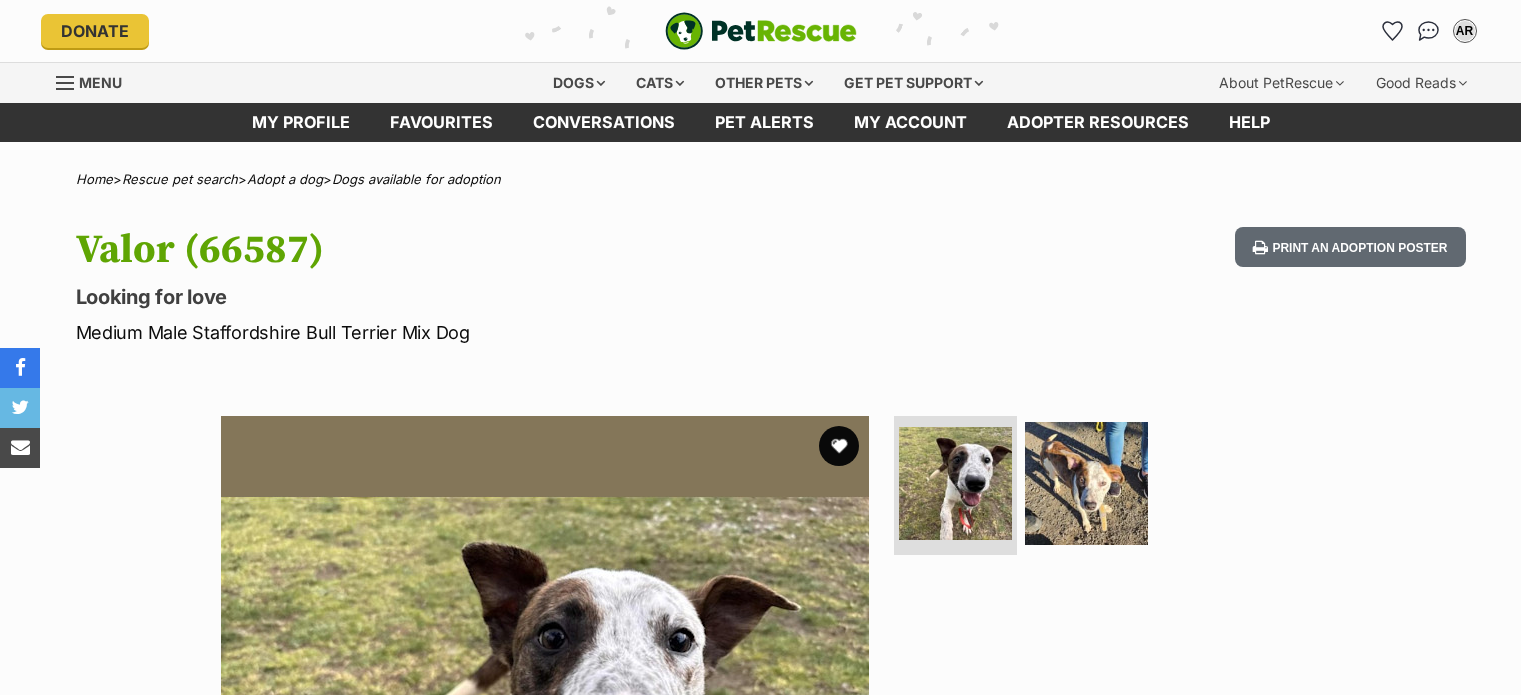 scroll, scrollTop: 0, scrollLeft: 0, axis: both 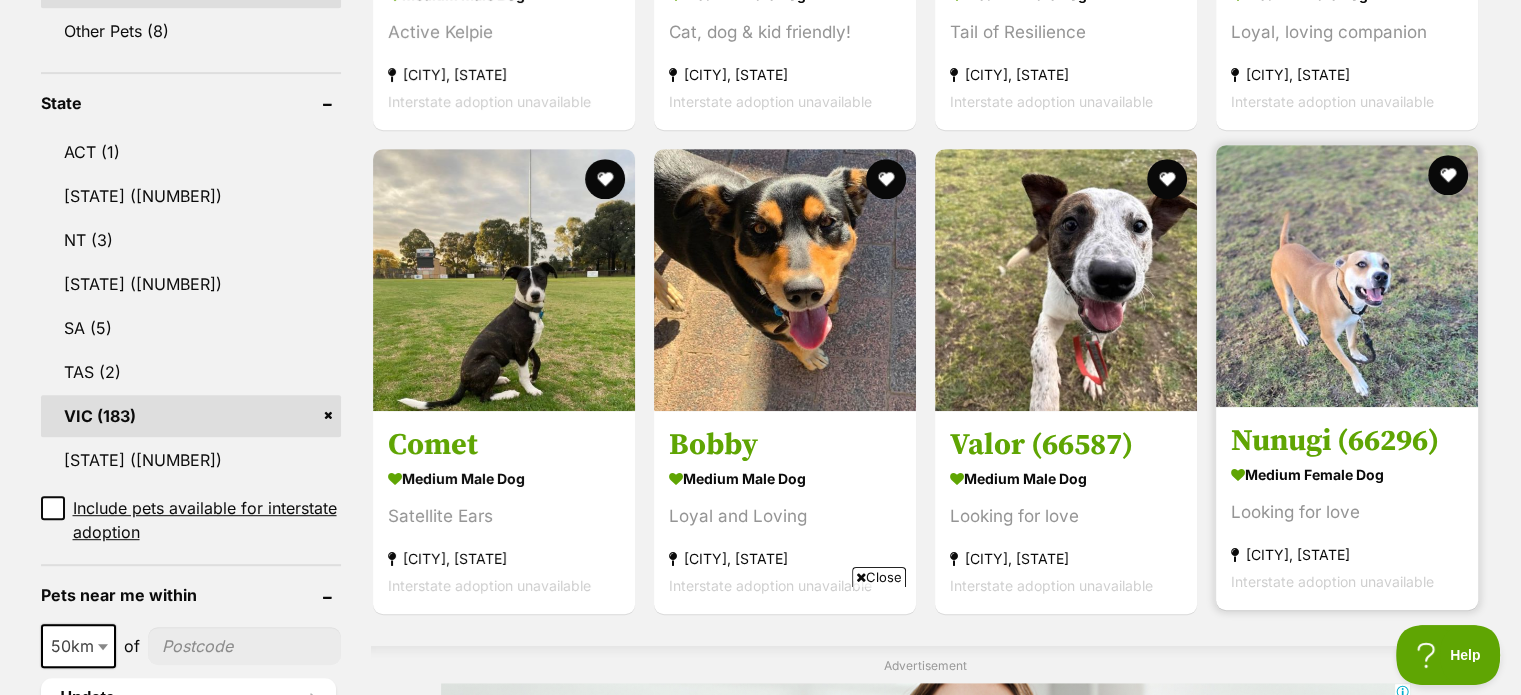 click at bounding box center (1347, 276) 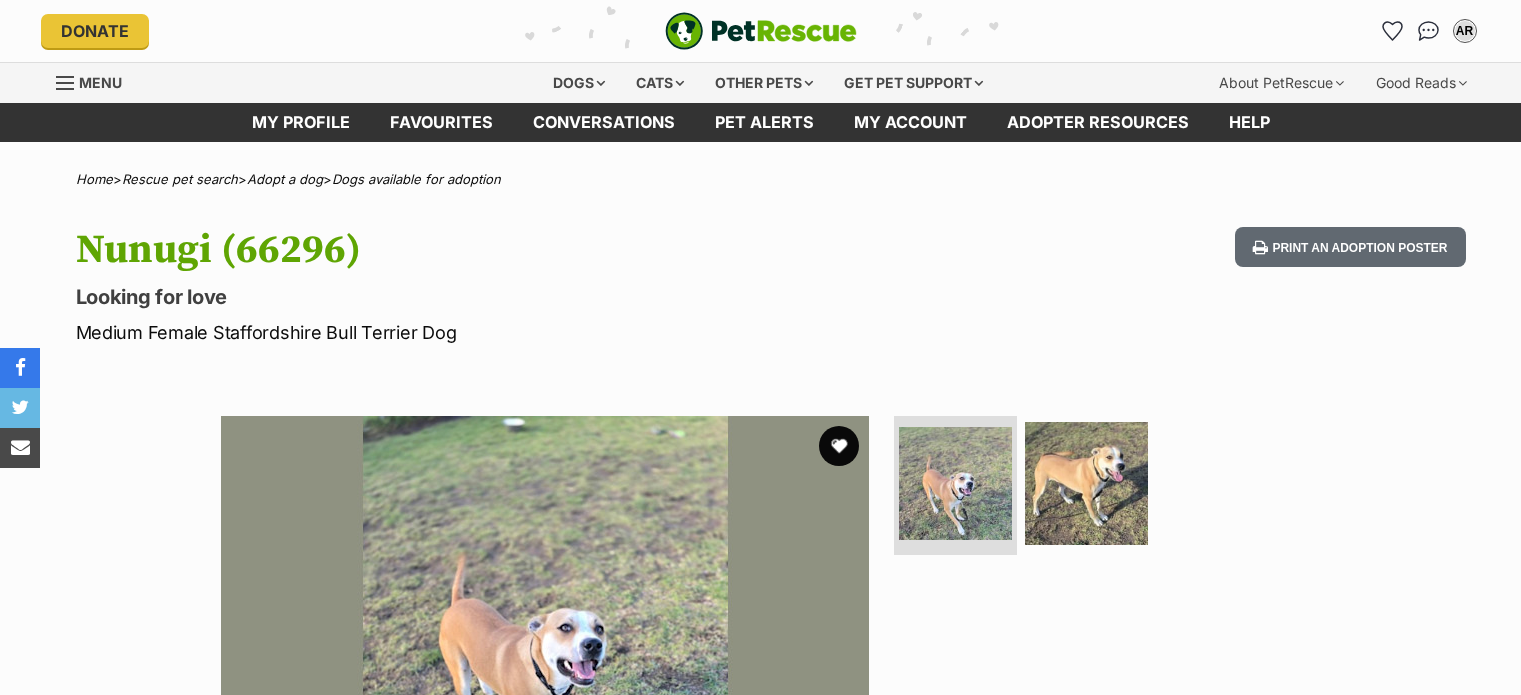 scroll, scrollTop: 0, scrollLeft: 0, axis: both 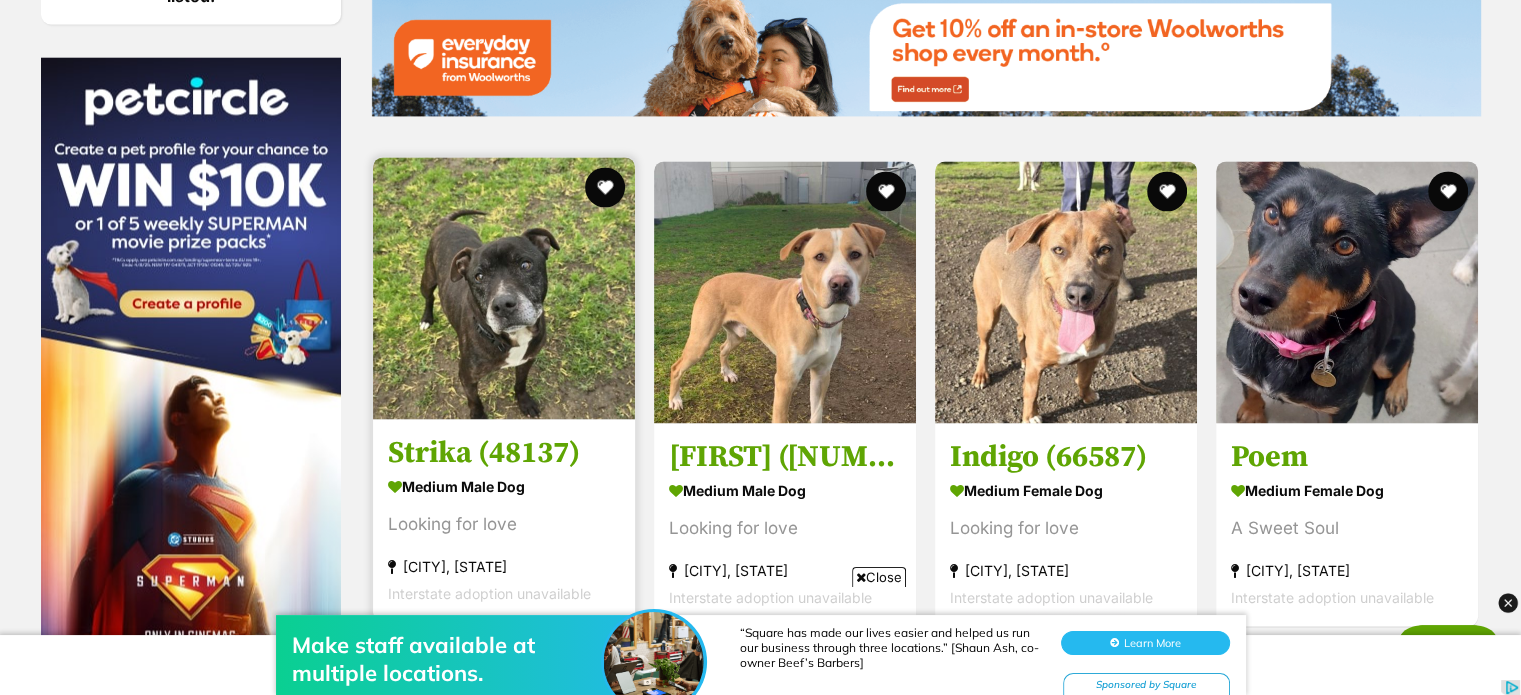 click at bounding box center (504, 288) 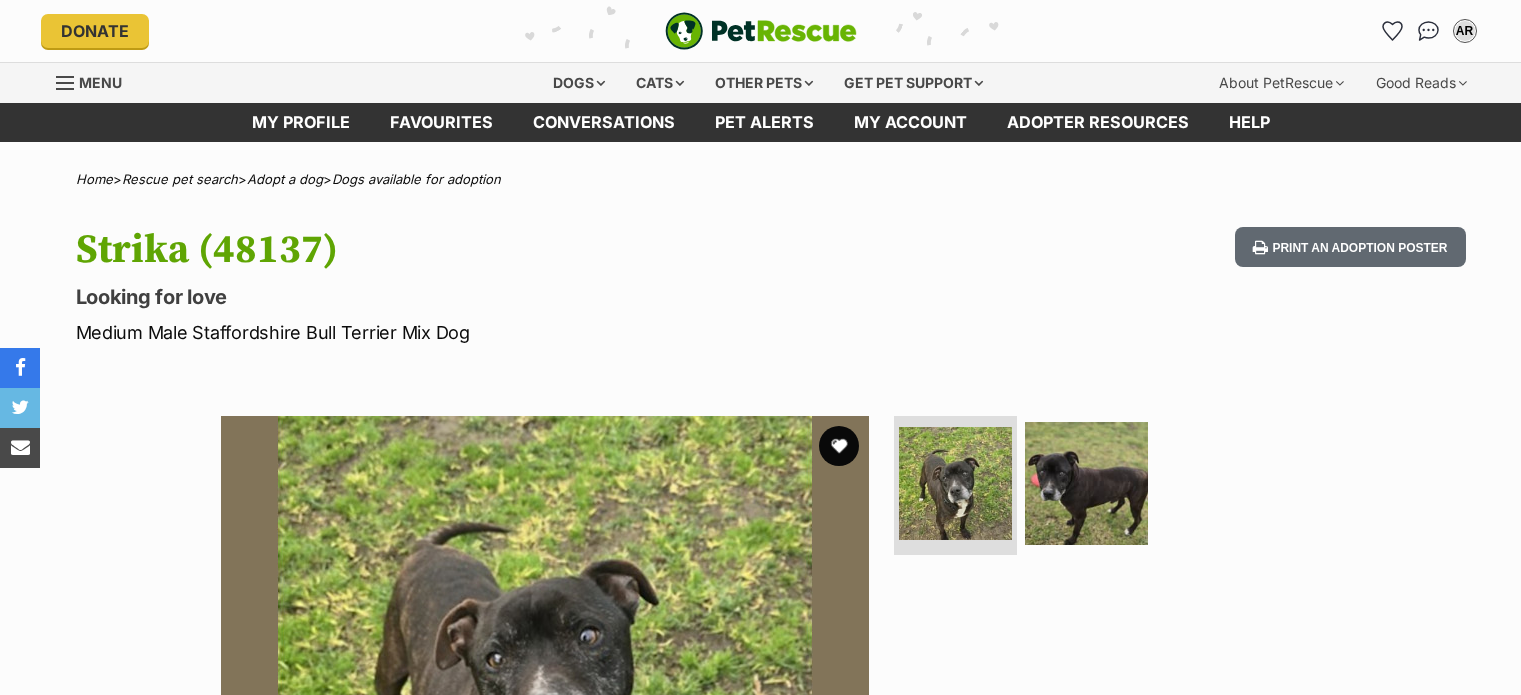 scroll, scrollTop: 0, scrollLeft: 0, axis: both 